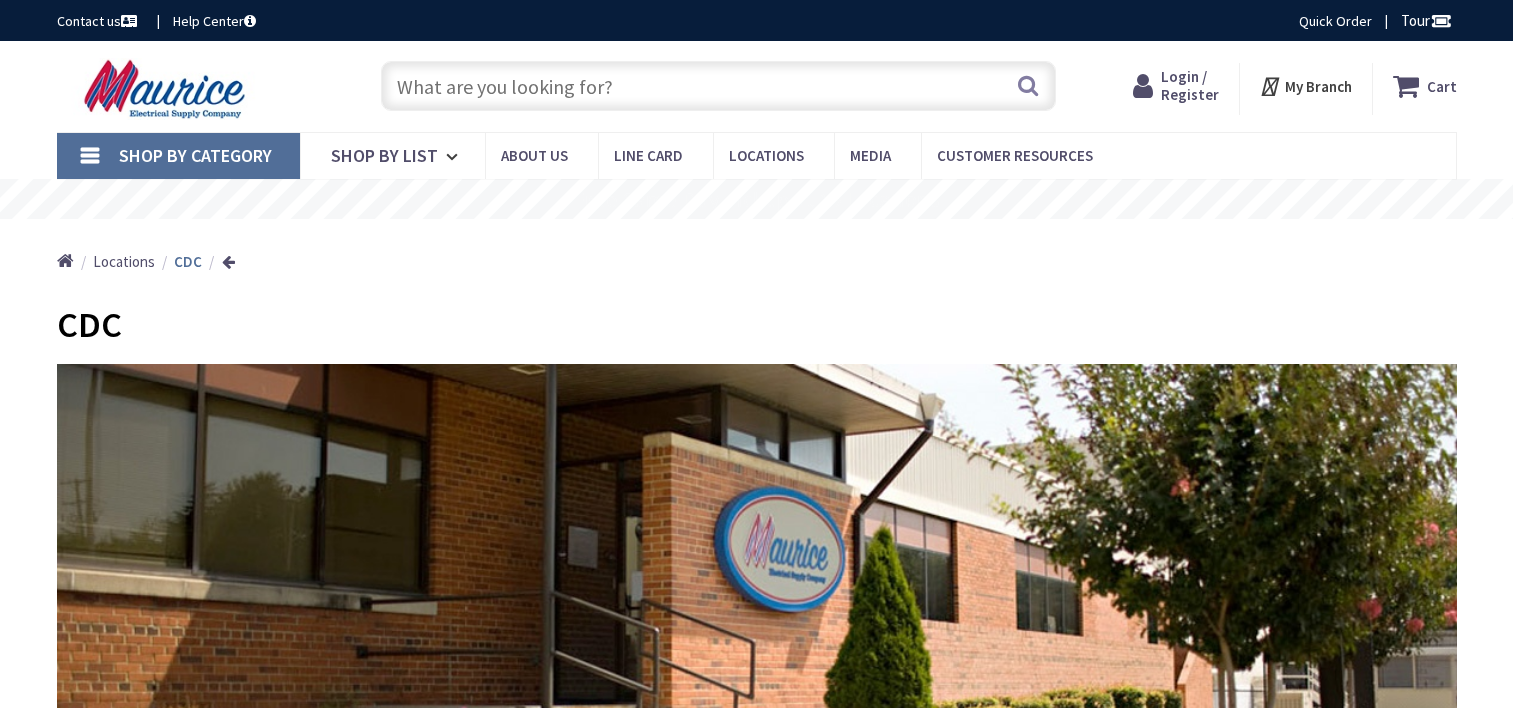 scroll, scrollTop: 0, scrollLeft: 0, axis: both 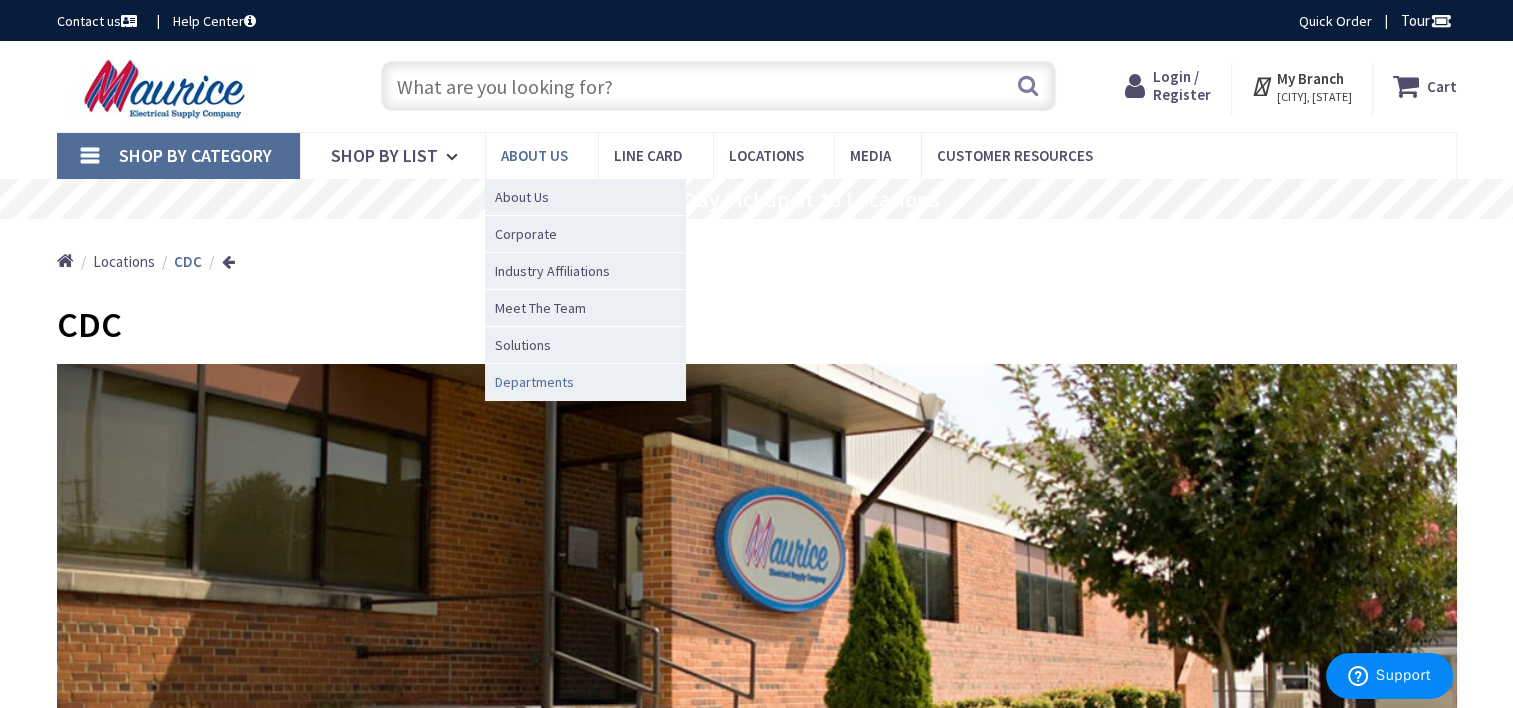 click on "Departments" at bounding box center [534, 382] 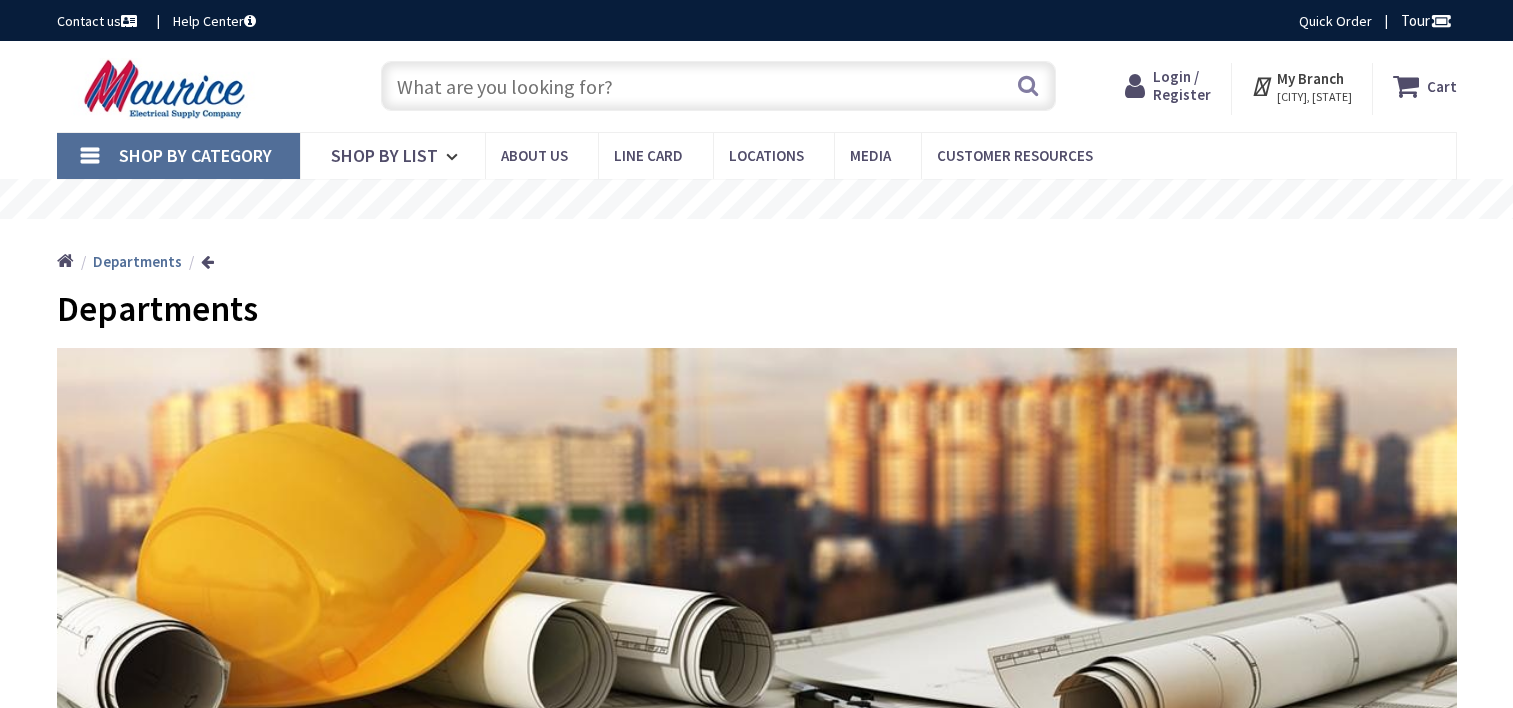 scroll, scrollTop: 0, scrollLeft: 0, axis: both 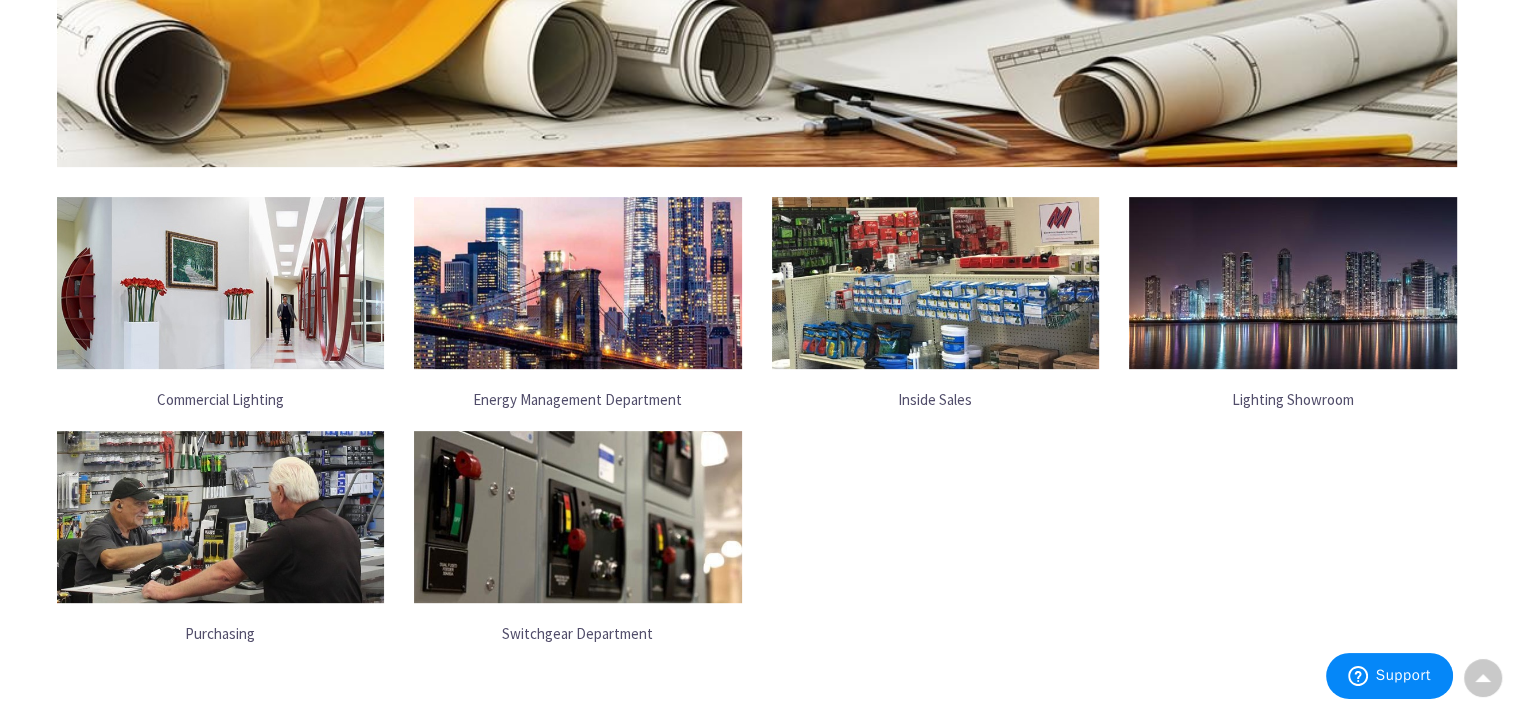 click on "Inside Sales" at bounding box center (936, 399) 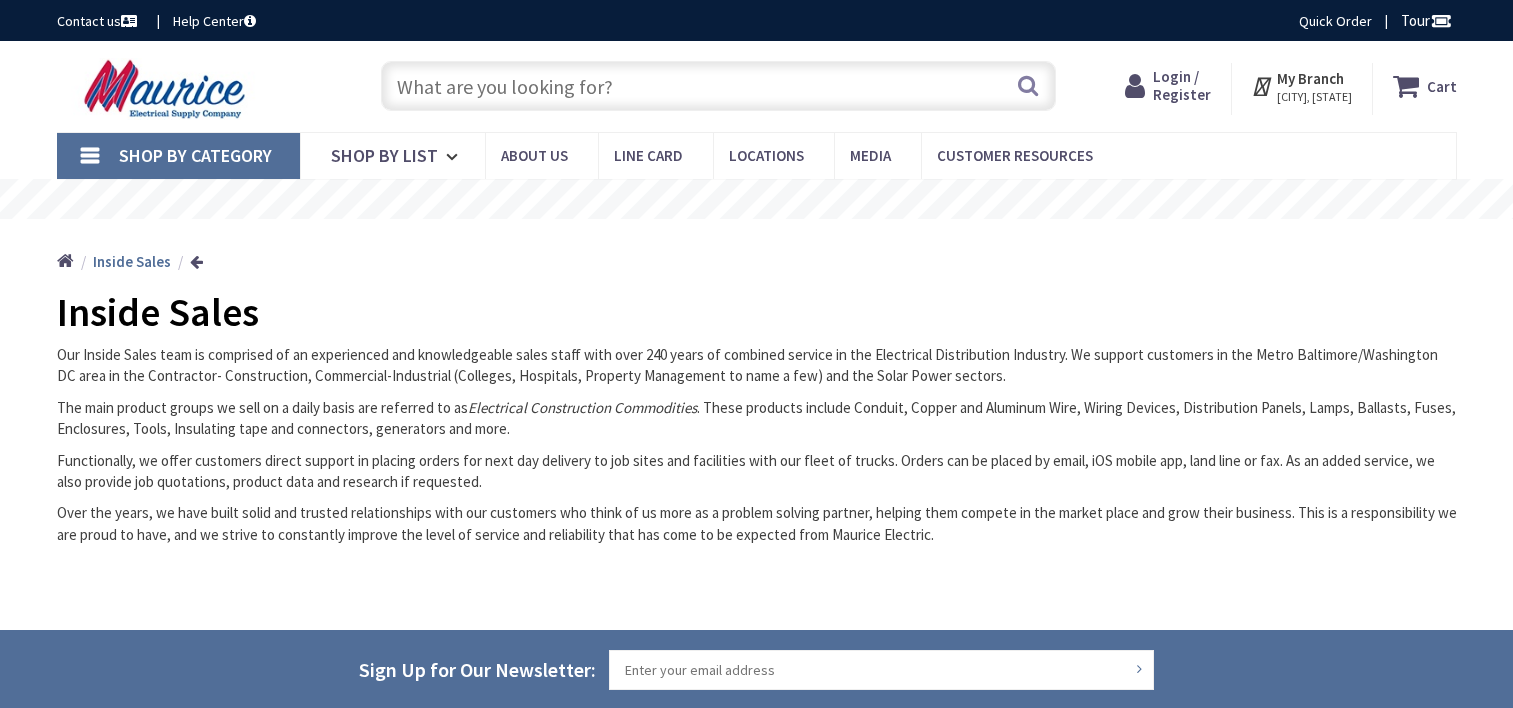 scroll, scrollTop: 0, scrollLeft: 0, axis: both 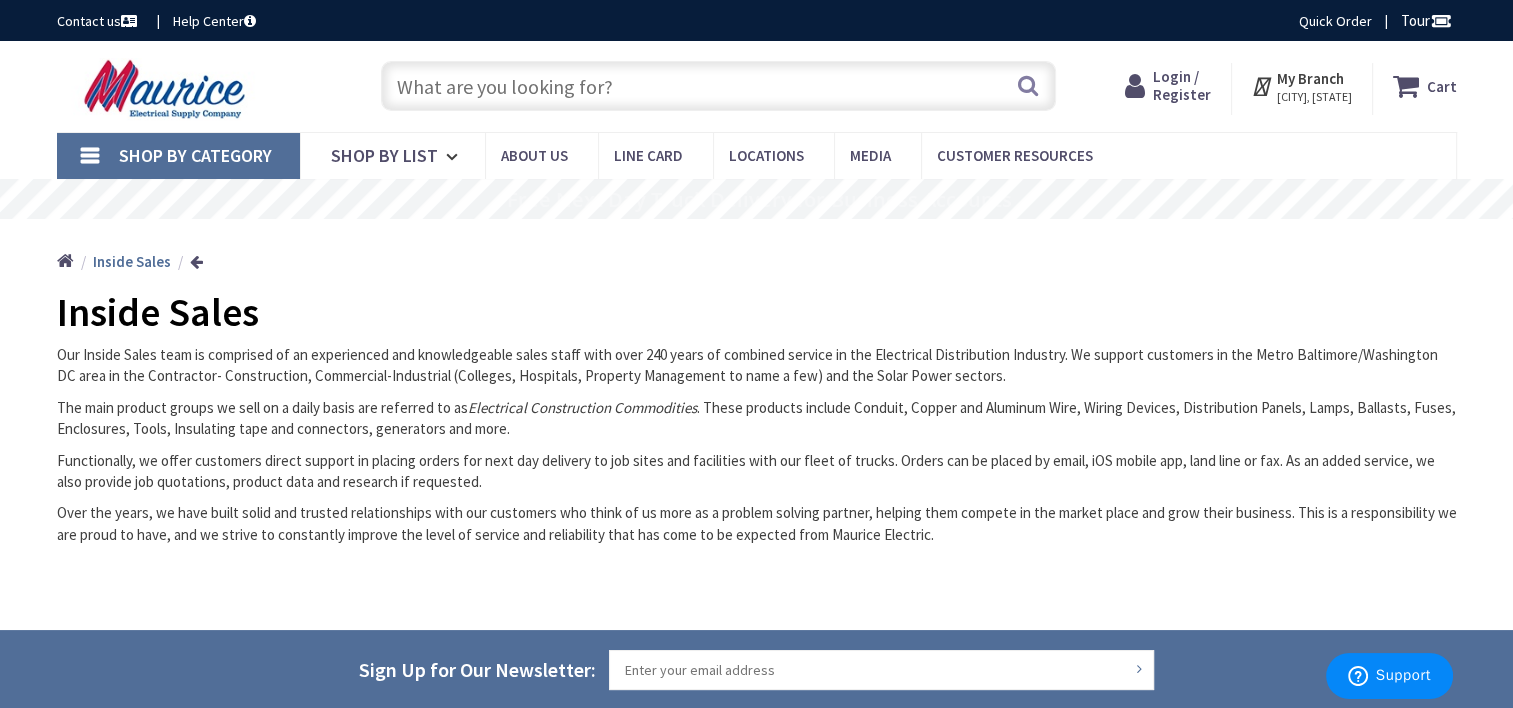 click on "Login / Register" at bounding box center (1182, 85) 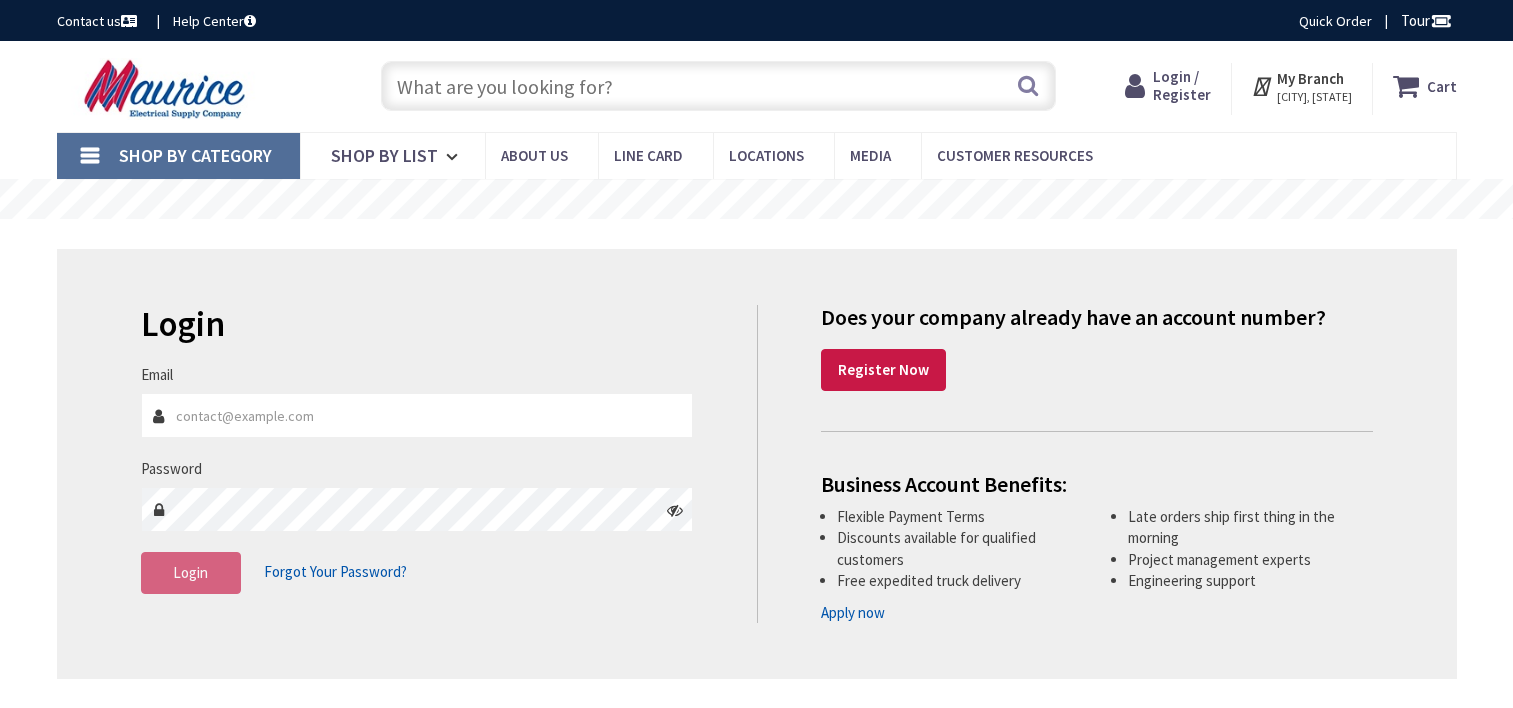 scroll, scrollTop: 0, scrollLeft: 0, axis: both 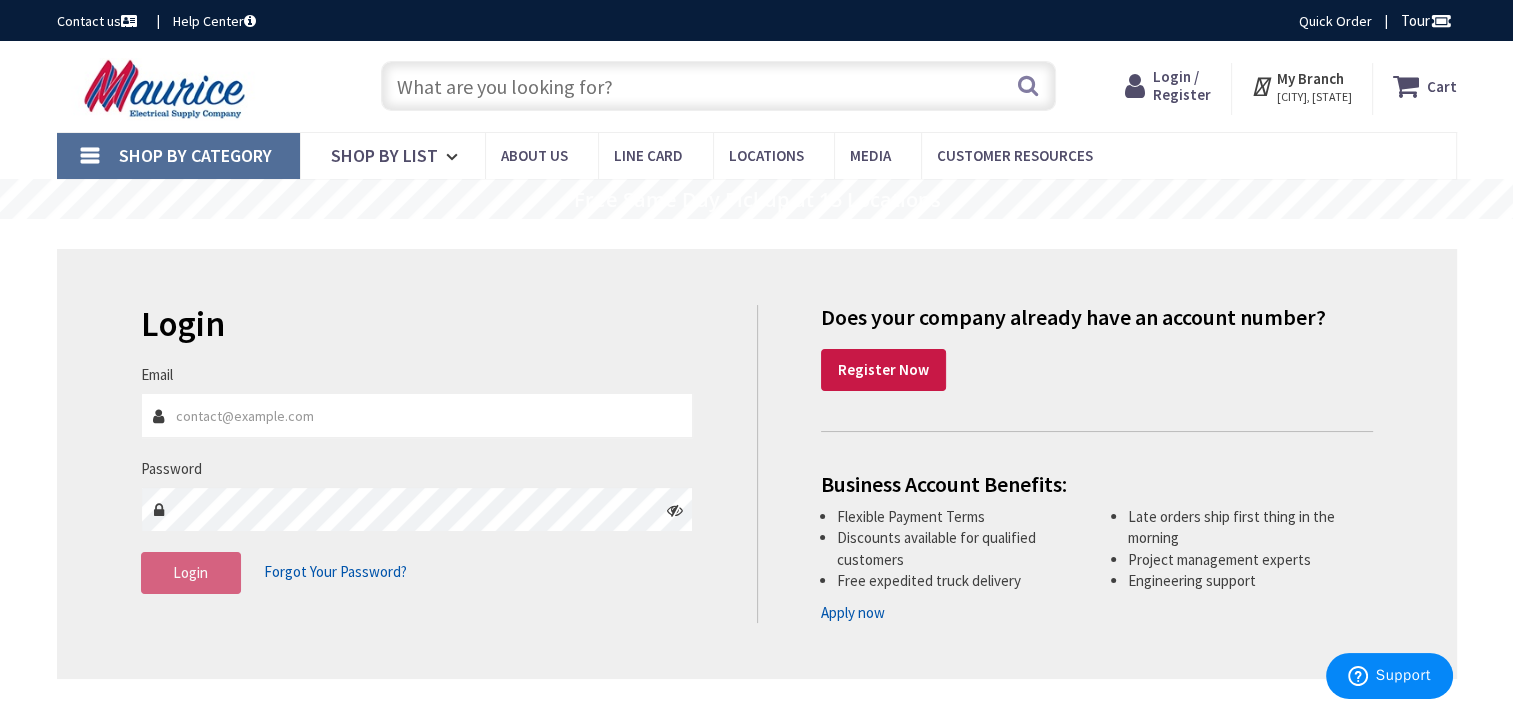 click on "Email" at bounding box center [417, 415] 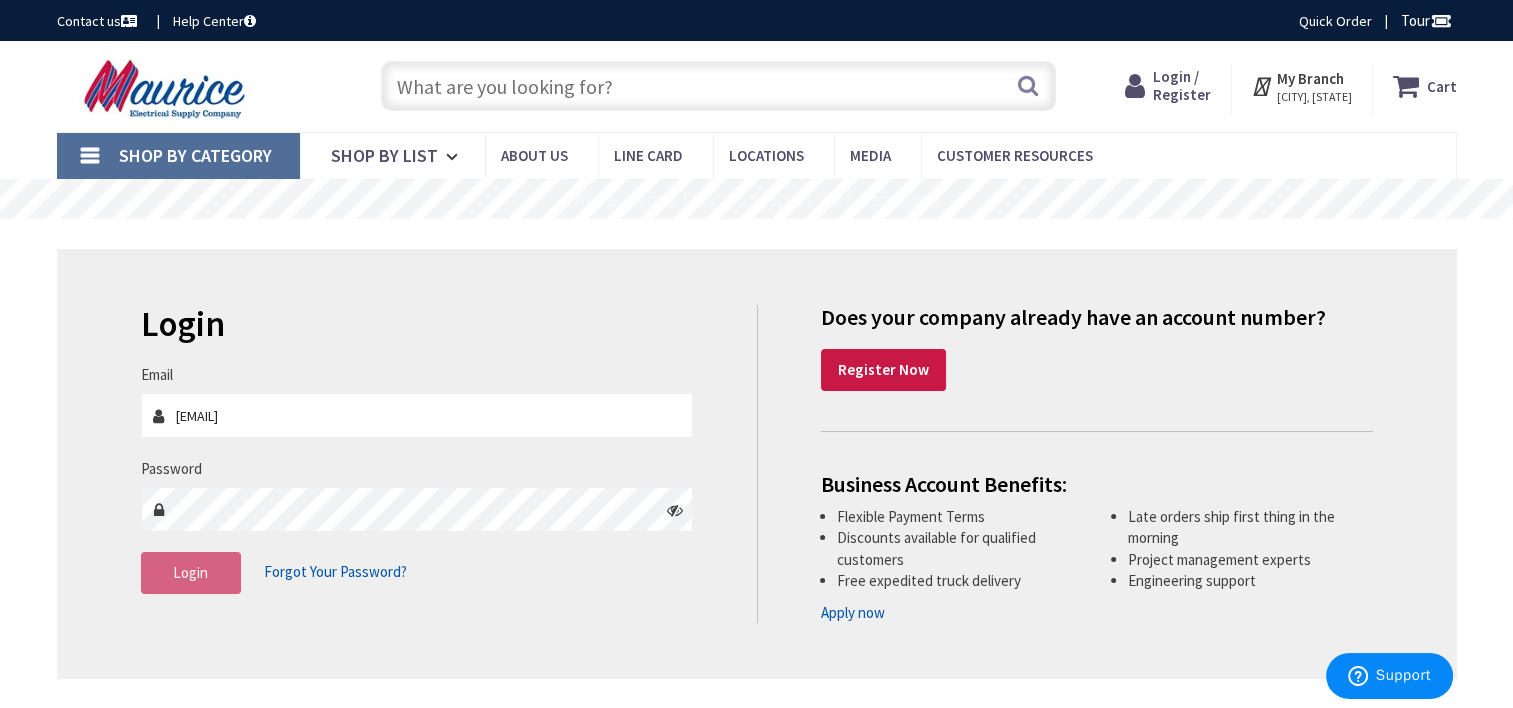 type on "deluxelectric@comcast.net" 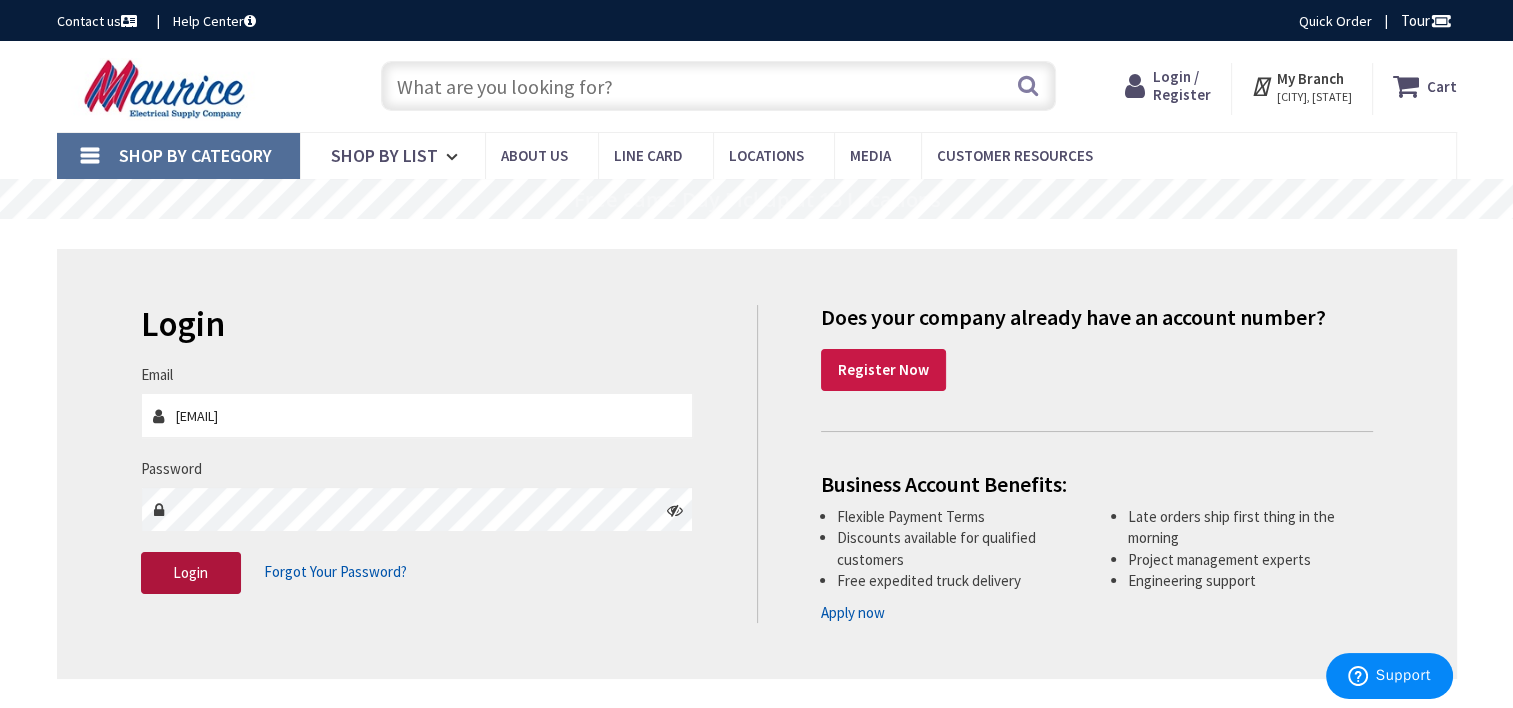 click on "Login" at bounding box center (190, 572) 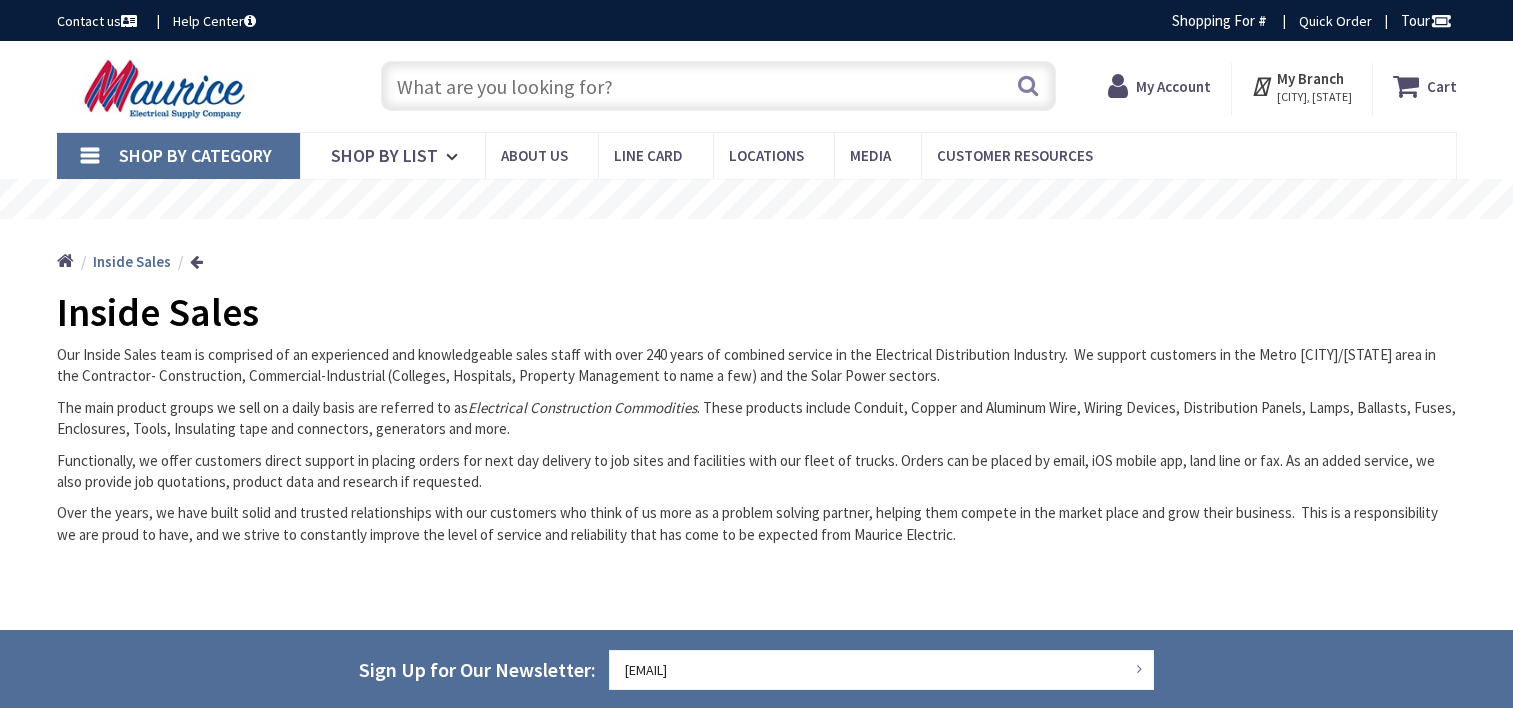 scroll, scrollTop: 0, scrollLeft: 0, axis: both 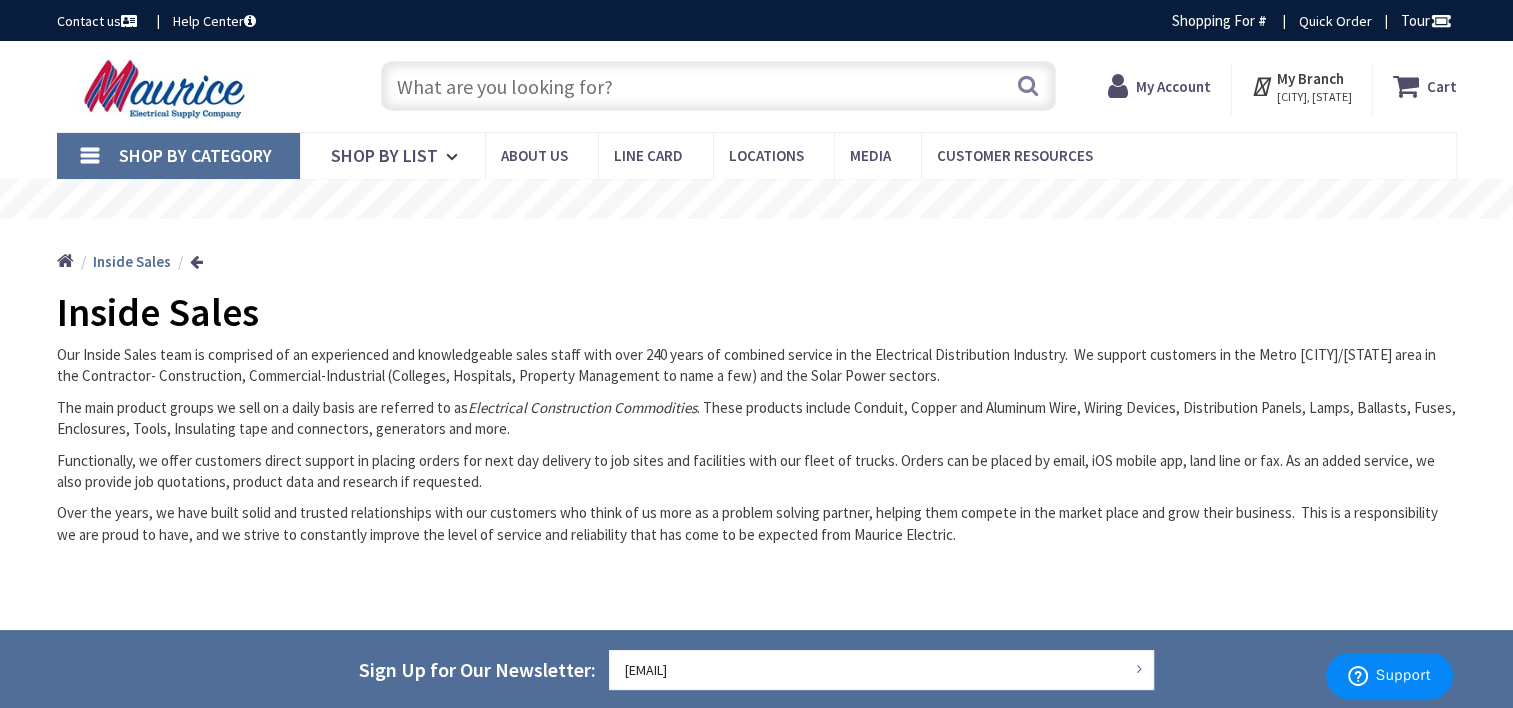 click on "My Account" at bounding box center [1173, 86] 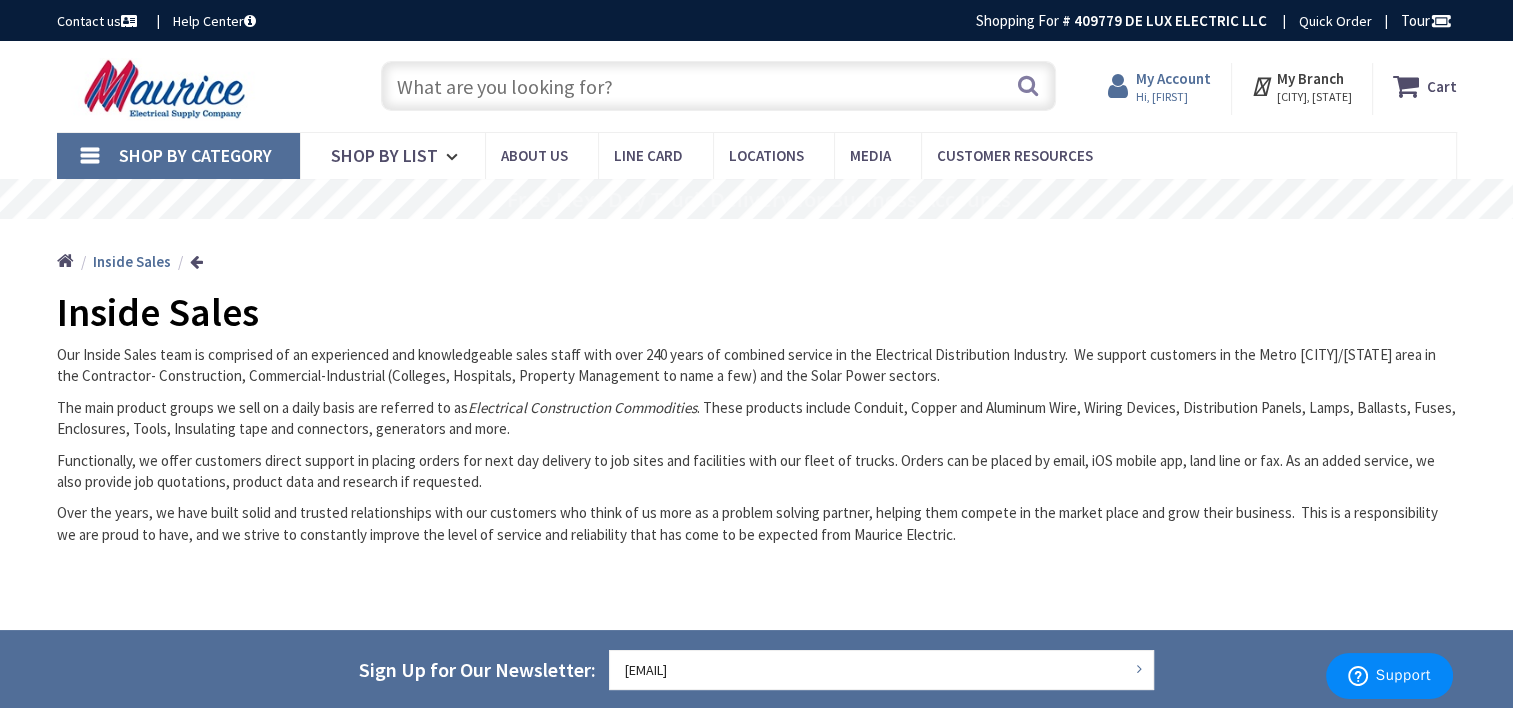 scroll, scrollTop: 0, scrollLeft: 0, axis: both 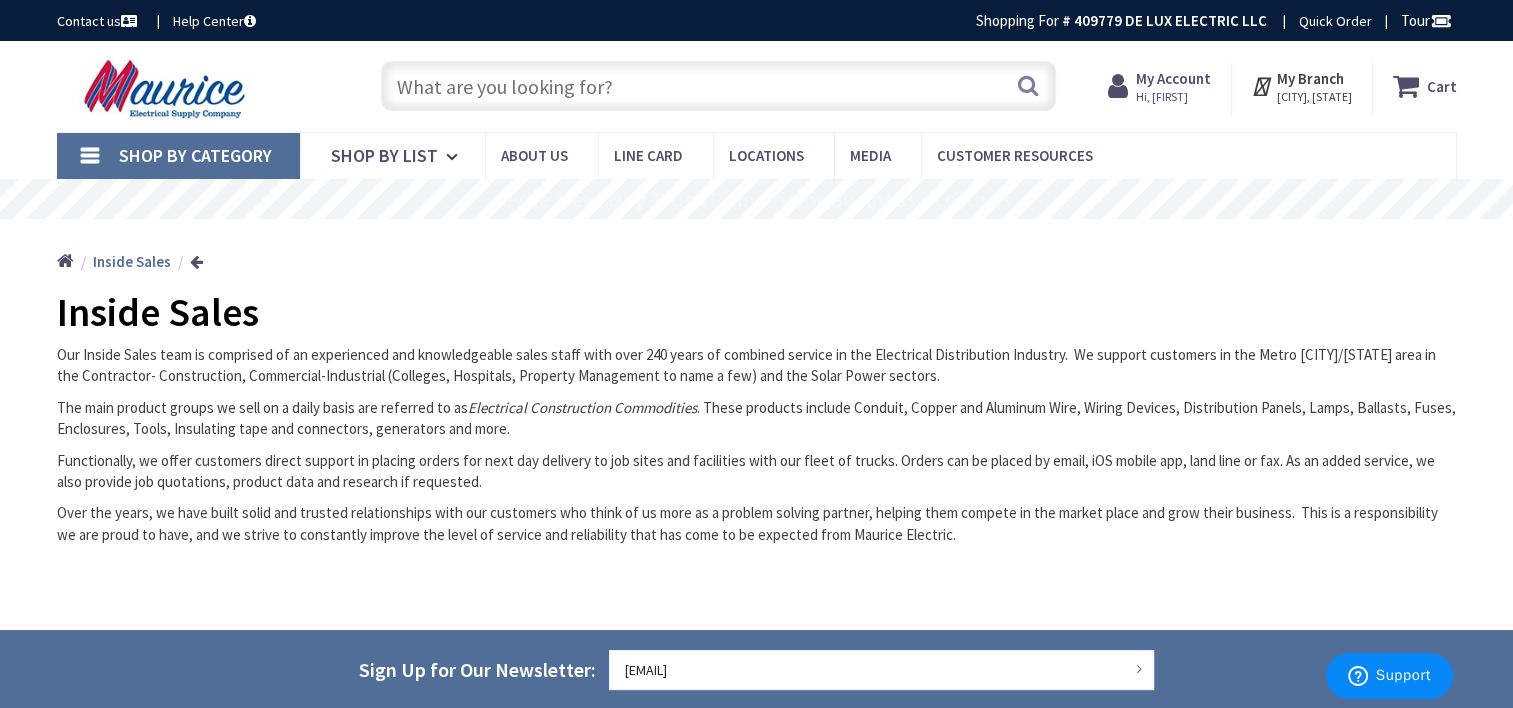 click on "My Account" at bounding box center [1173, 78] 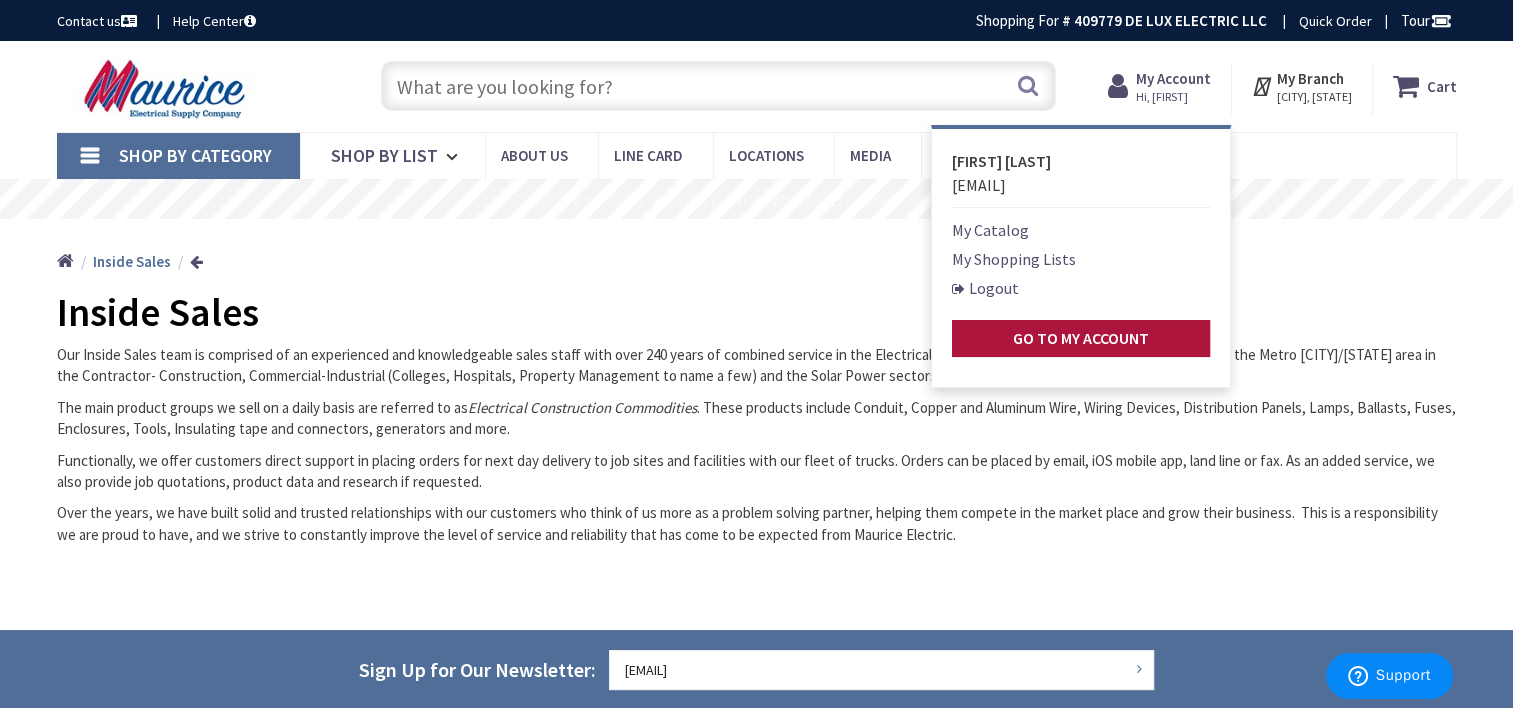 click on "Go to My Account" at bounding box center [1081, 338] 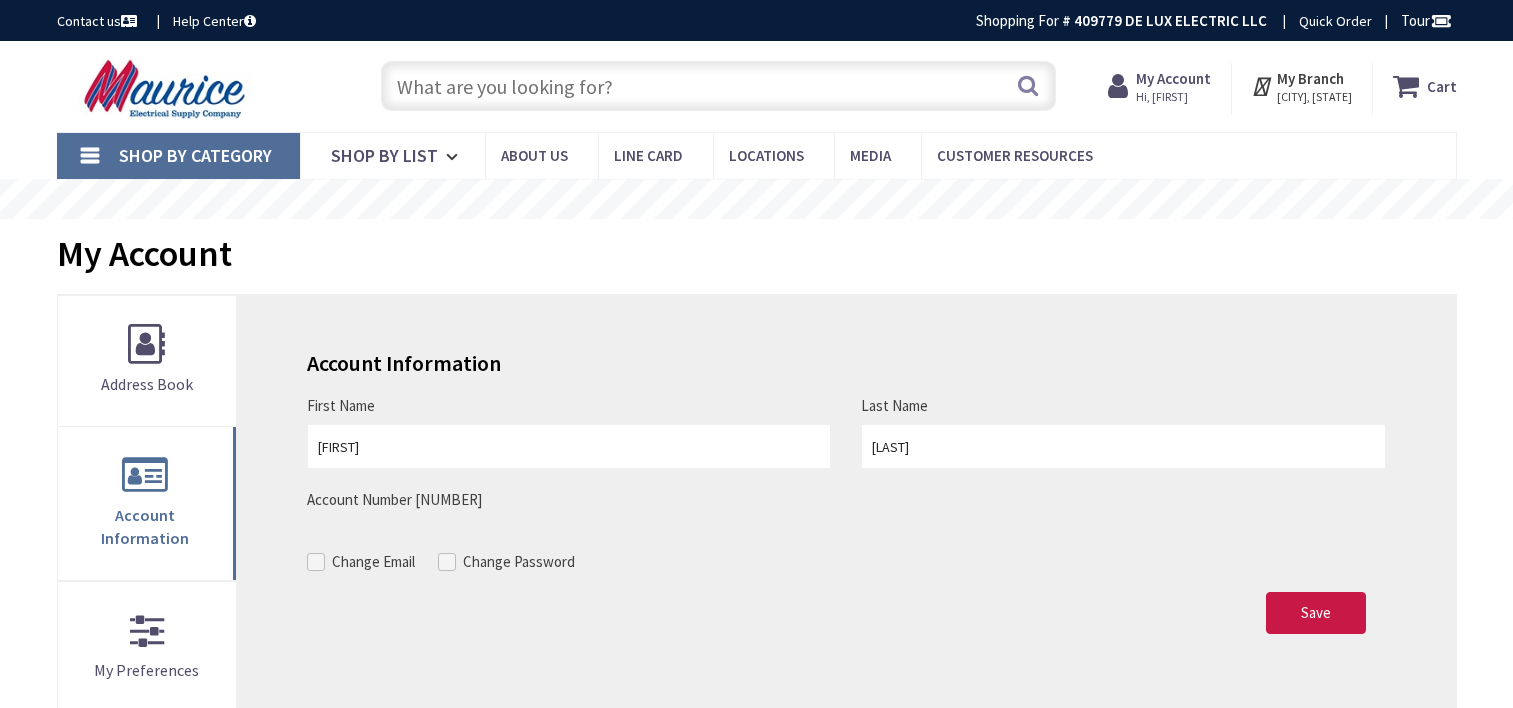 scroll, scrollTop: 0, scrollLeft: 0, axis: both 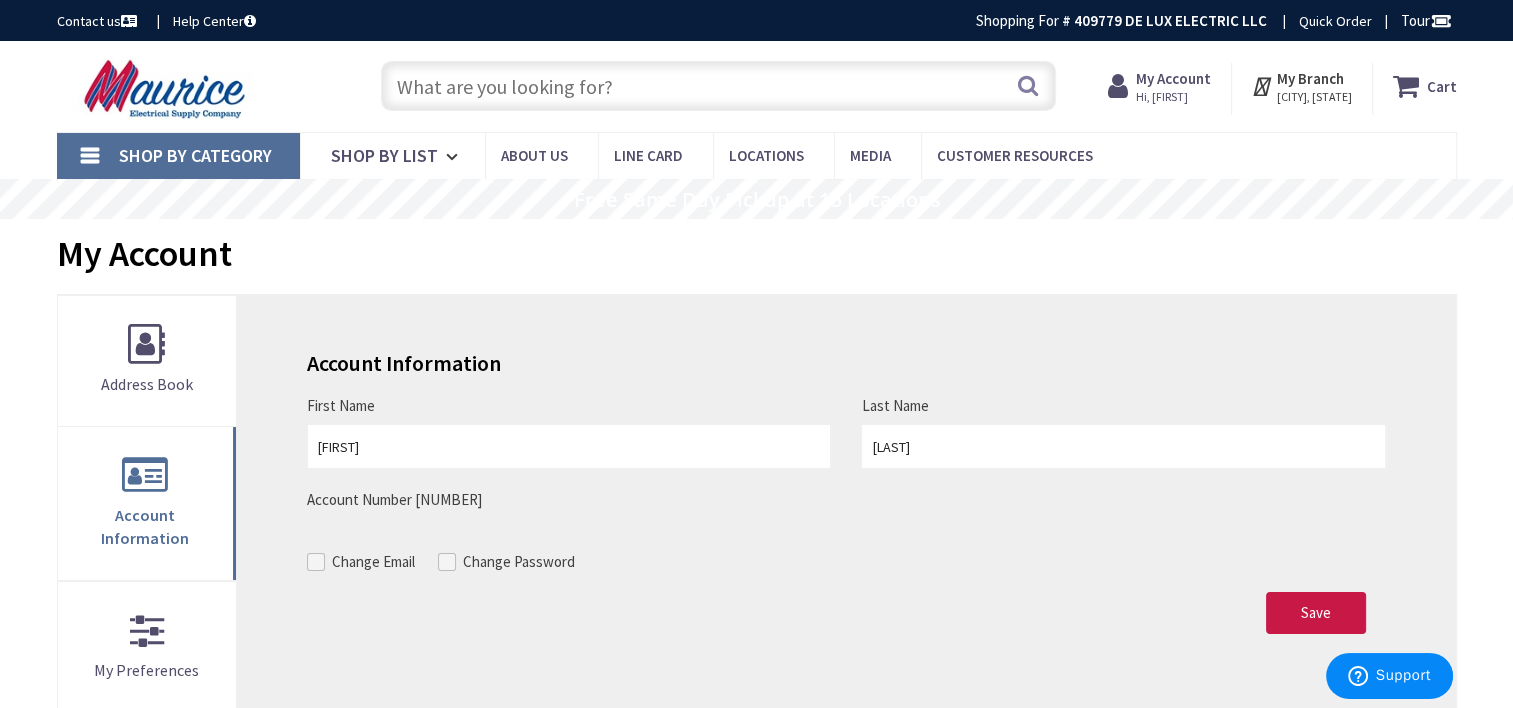 click on "My Account" at bounding box center (1173, 78) 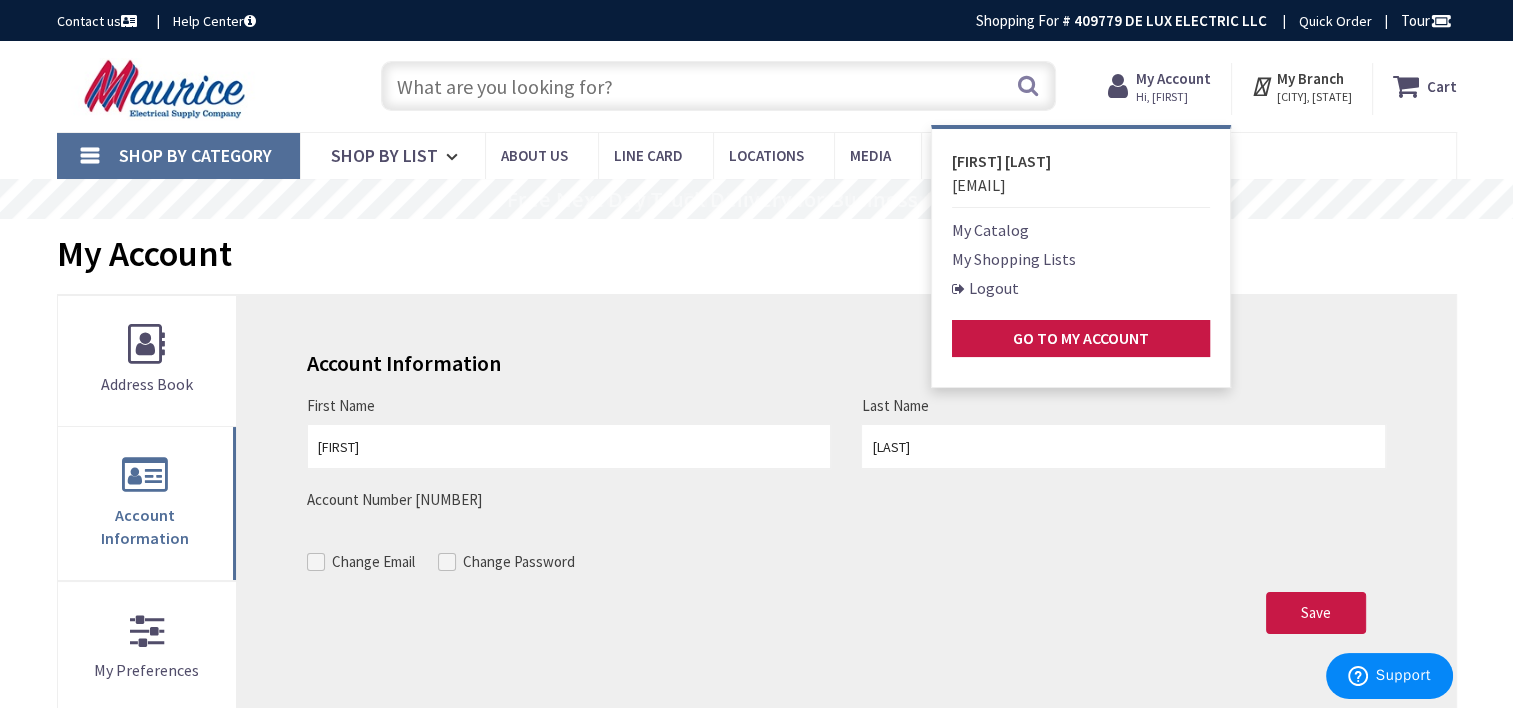 click on "Logout" at bounding box center (985, 288) 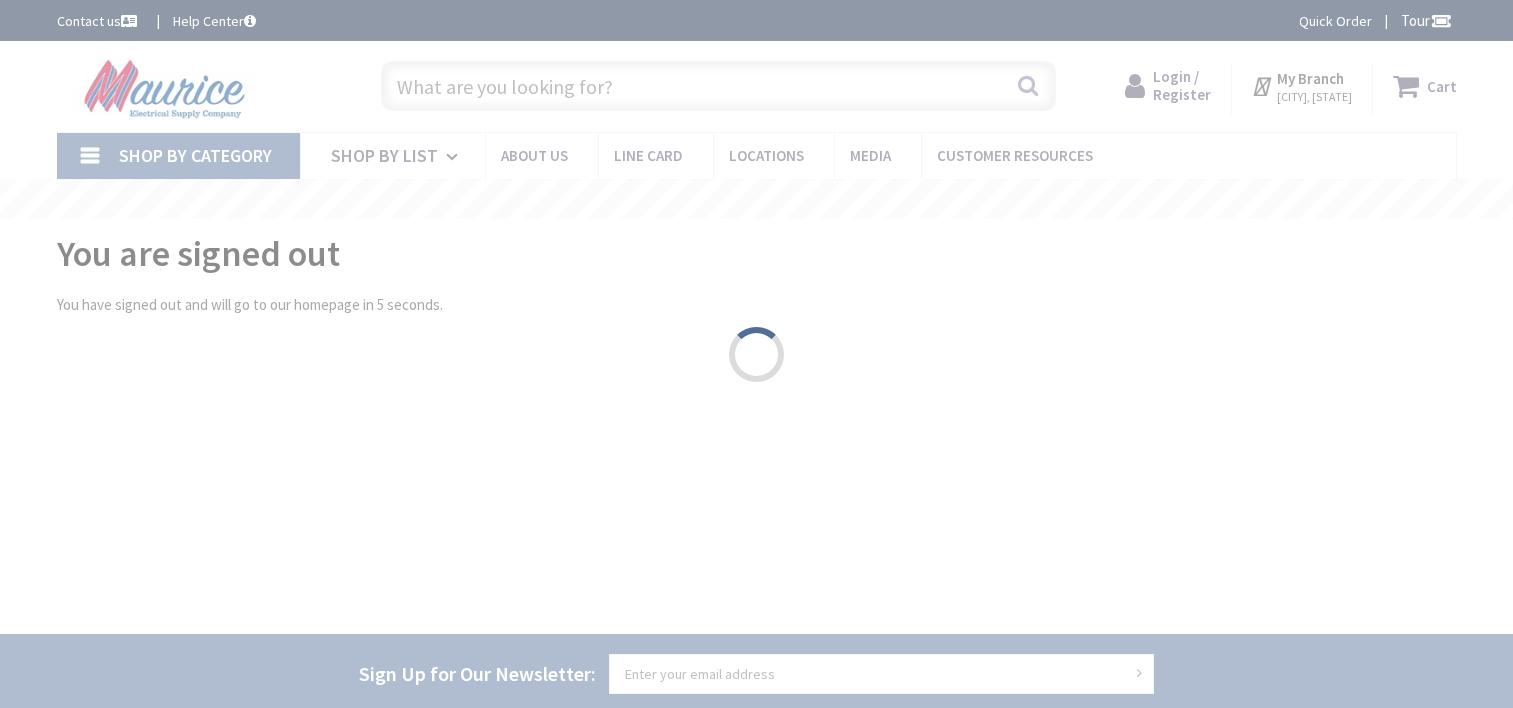 scroll, scrollTop: 0, scrollLeft: 0, axis: both 